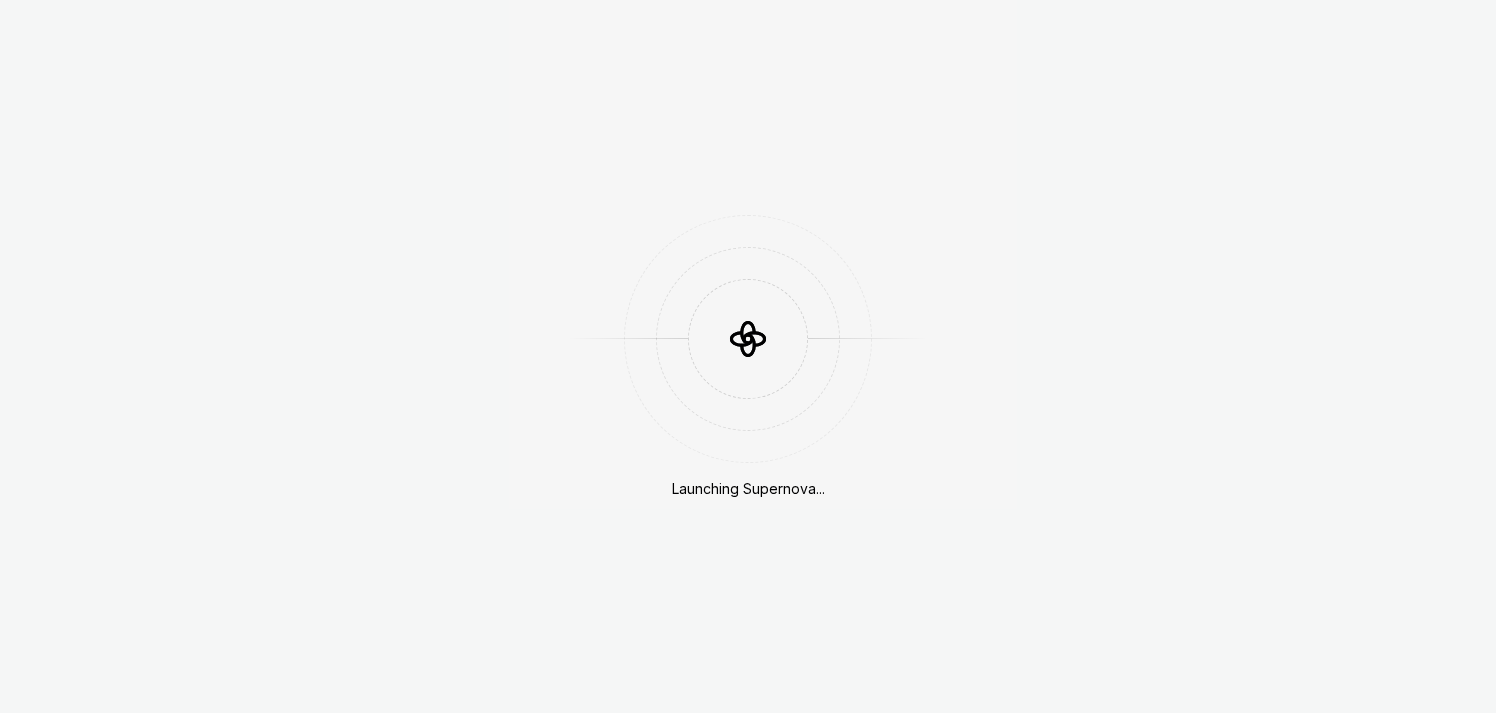scroll, scrollTop: 0, scrollLeft: 0, axis: both 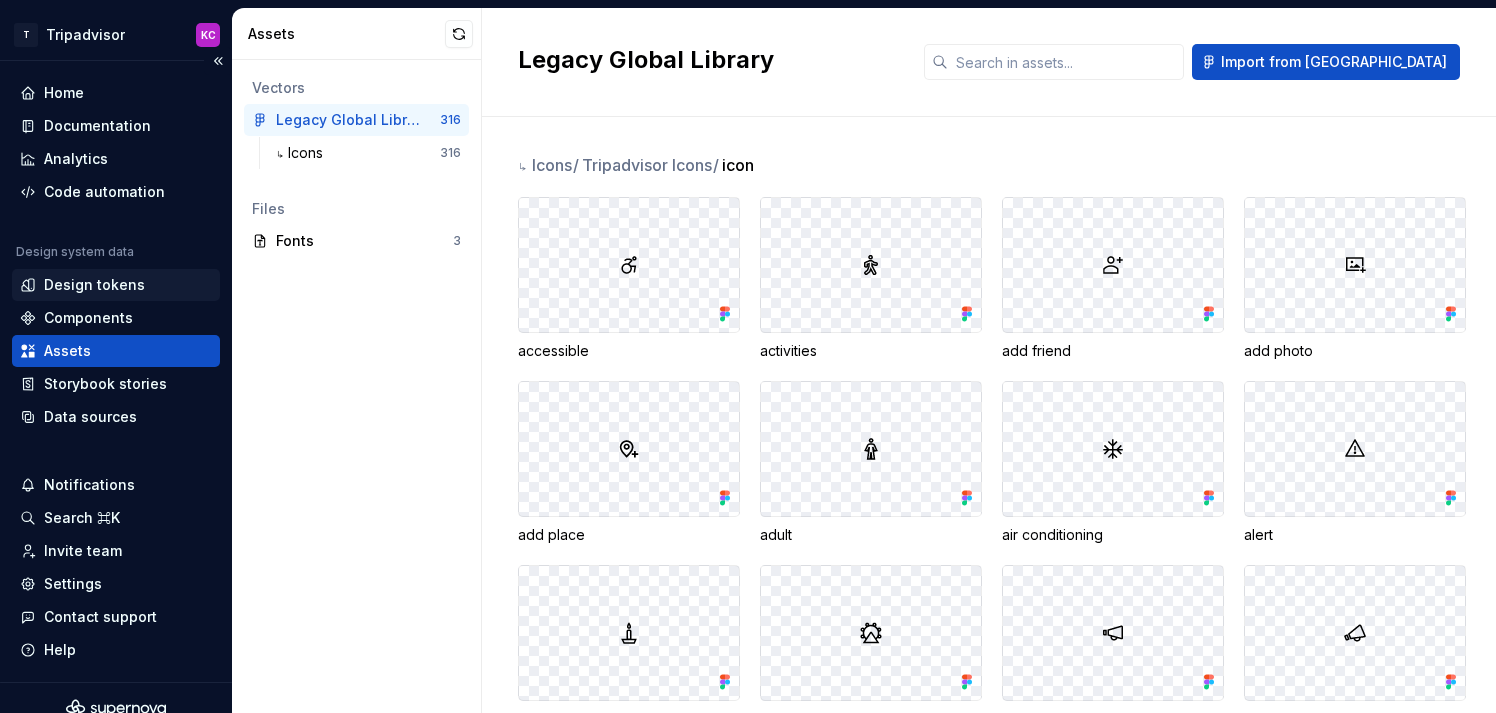 click on "Design tokens" at bounding box center (94, 285) 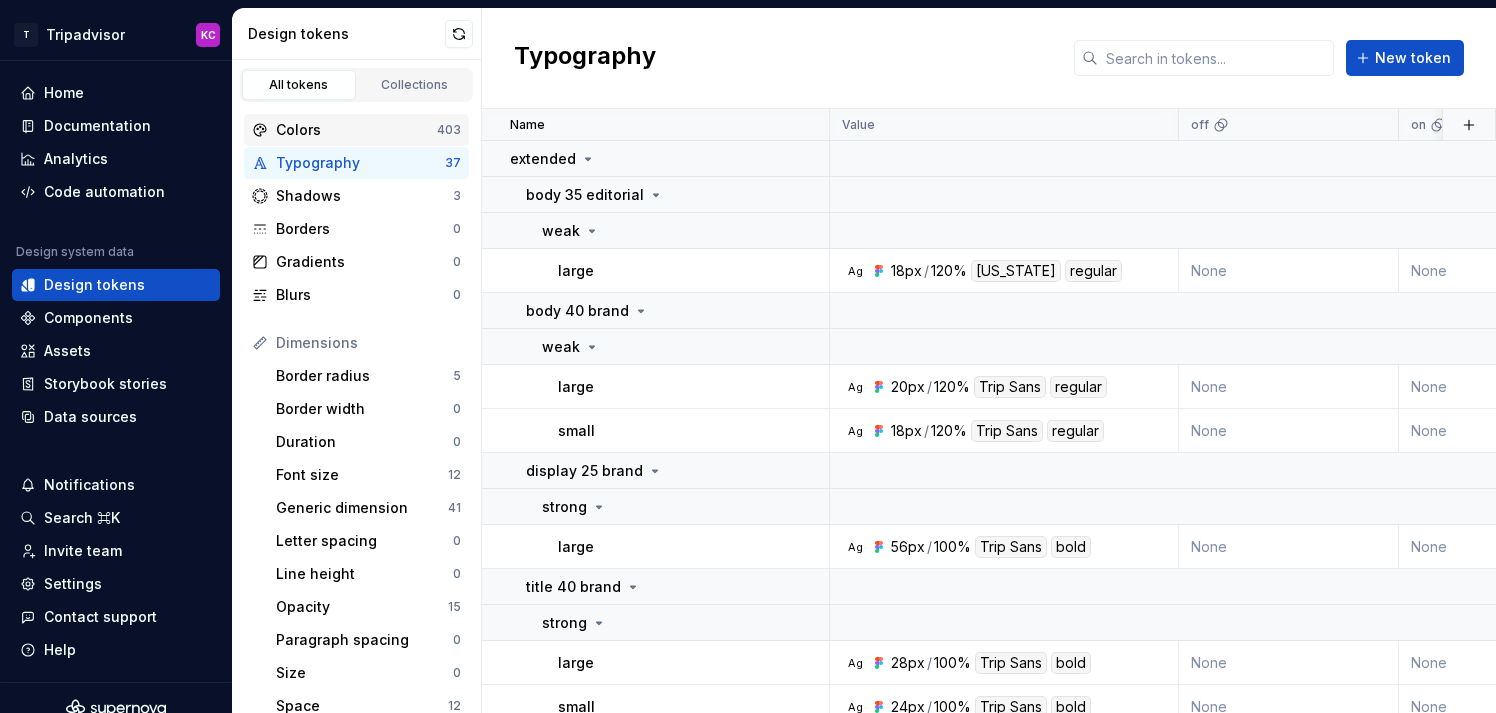click on "Colors" at bounding box center (356, 130) 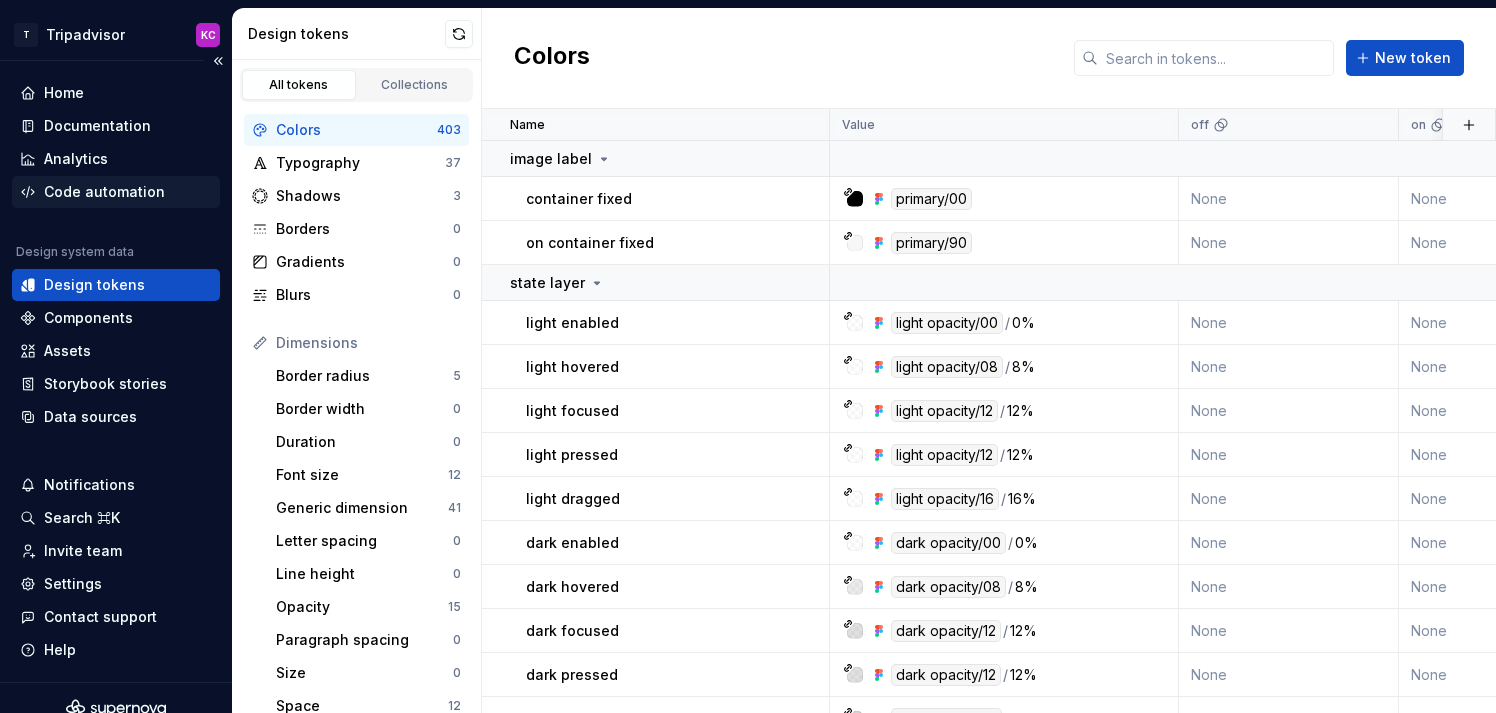 click on "Code automation" at bounding box center [104, 192] 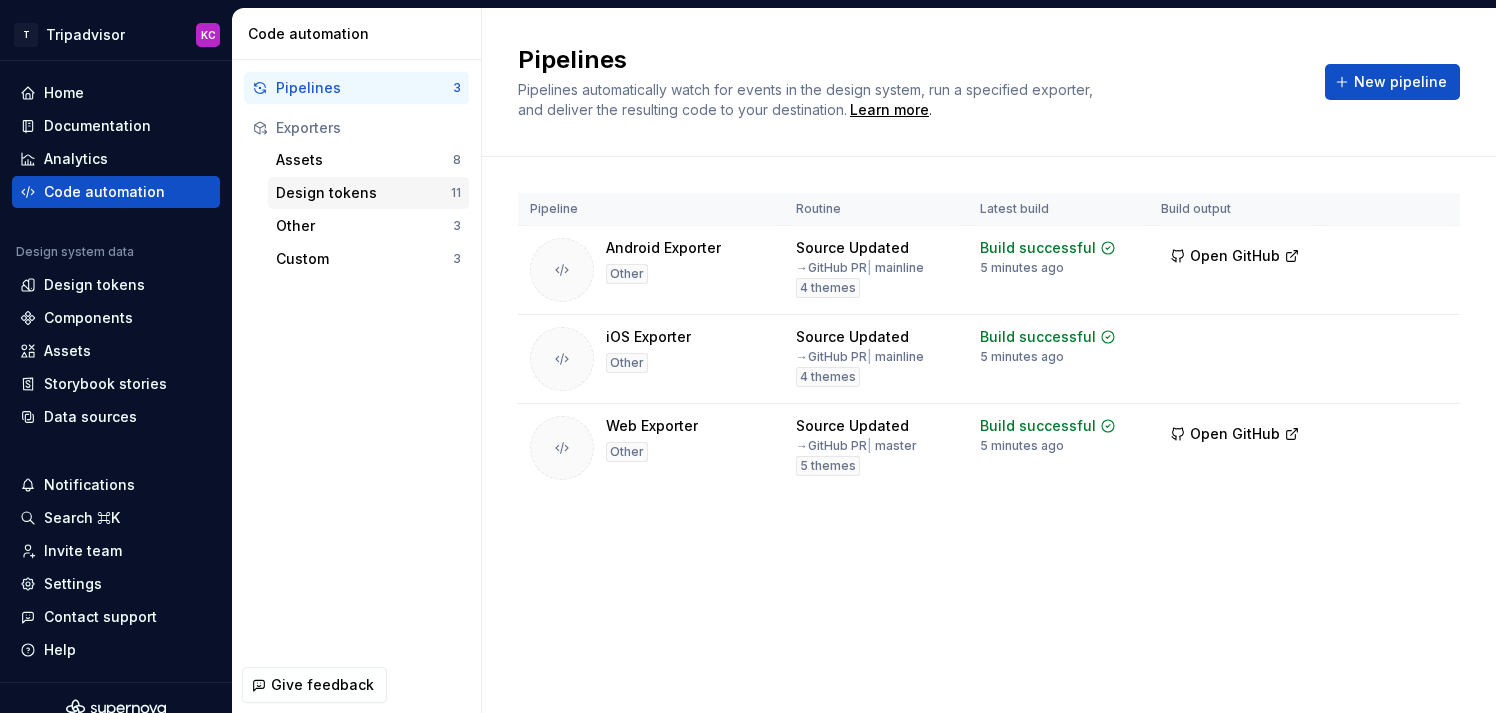 click on "Design tokens" at bounding box center [363, 193] 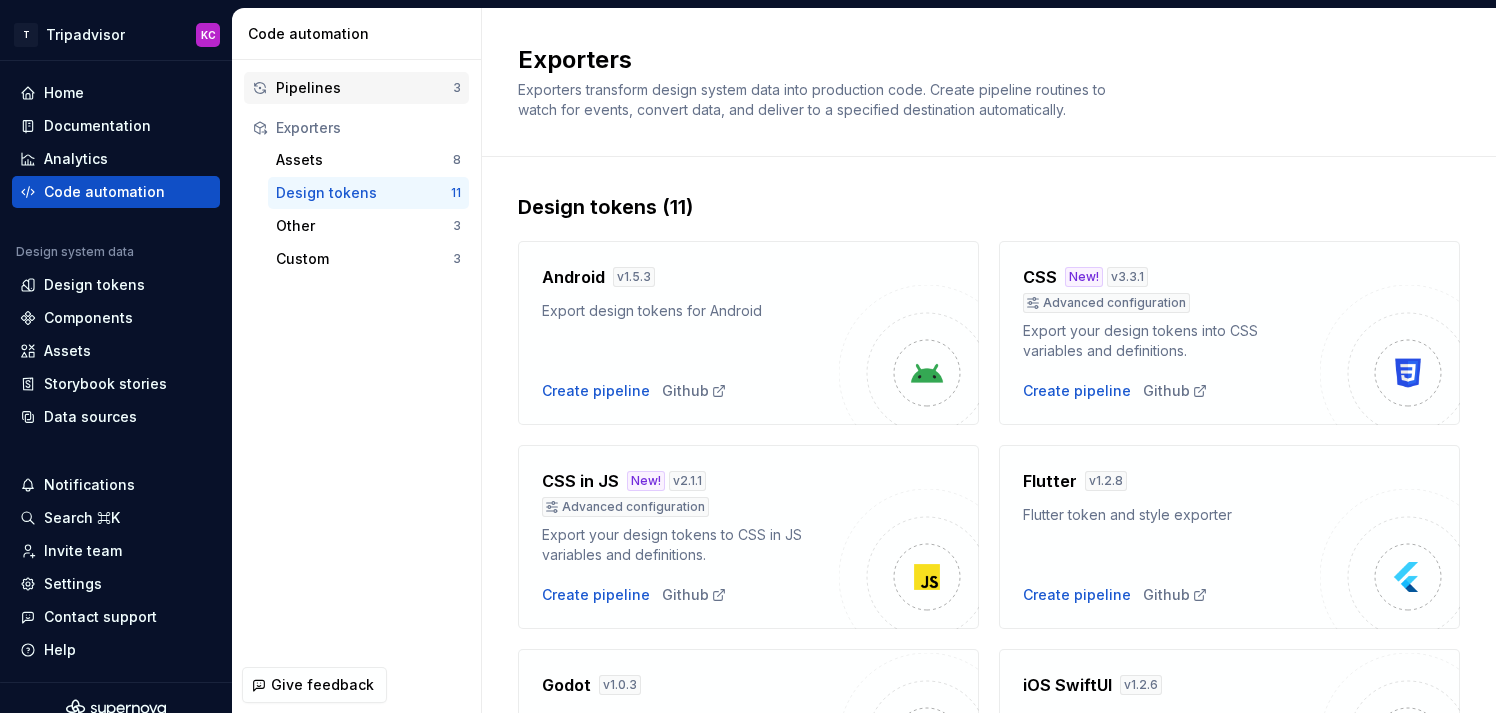 click on "Pipelines" at bounding box center [364, 88] 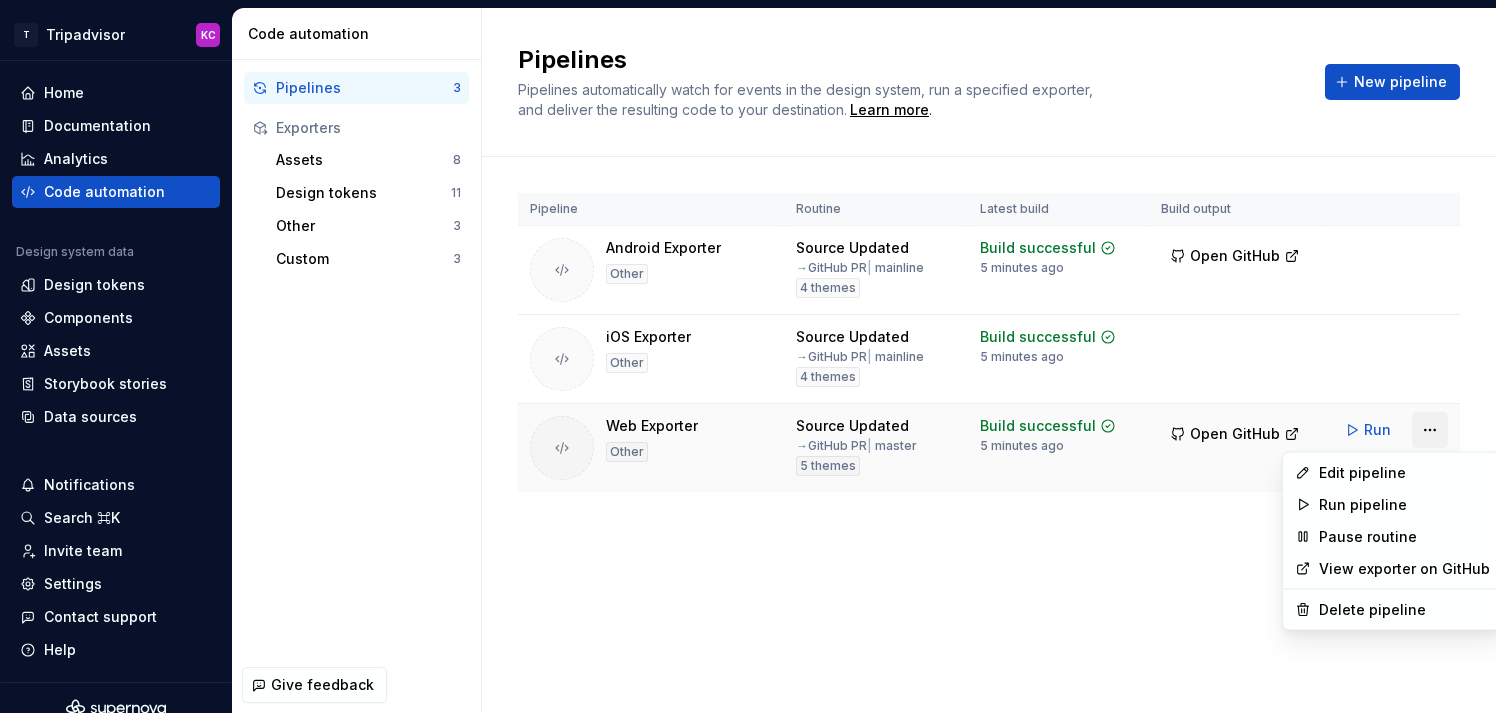 click on "T Tripadvisor KC Home Documentation Analytics Code automation Design system data Design tokens Components Assets Storybook stories Data sources Notifications Search ⌘K Invite team Settings Contact support Help Code automation Pipelines 3 Exporters Assets 8 Design tokens 11 Other 3 Custom 3 Give feedback Pipelines Pipelines automatically watch for events in the design system, run a specified exporter, and deliver the resulting code to your destination.   Learn more . New pipeline Pipeline Routine Latest build Build output Android Exporter Other Source Updated →  GitHub PR  |   mainline 4 themes Build successful 5 minutes ago Open GitHub Run iOS Exporter Other Source Updated →  GitHub PR  |   mainline 4 themes Build successful 5 minutes ago Run Web Exporter Other Source Updated →  GitHub PR  |   master 5 themes Build successful 5 minutes ago Open GitHub Run   Edit pipeline Run pipeline Pause routine View exporter on GitHub Delete pipeline" at bounding box center [748, 356] 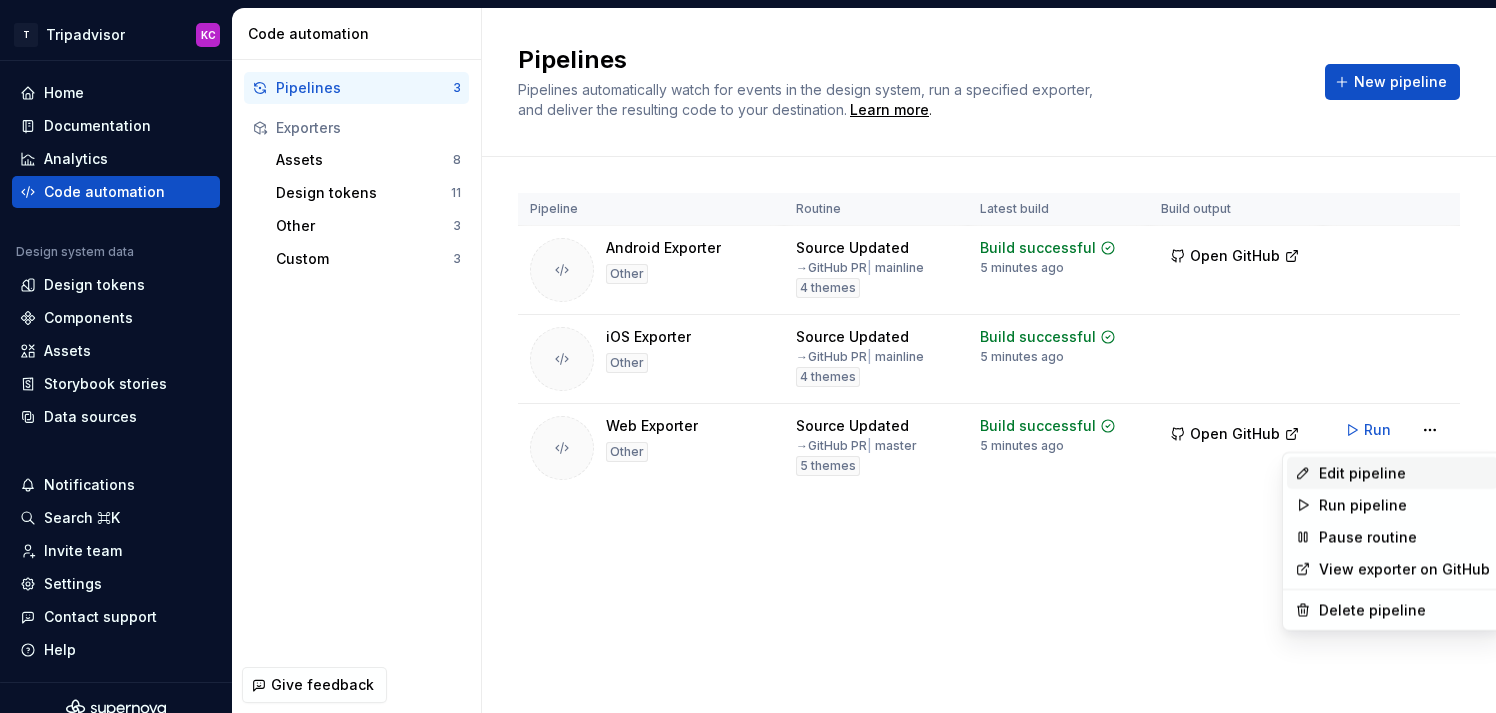click on "Edit pipeline" at bounding box center [1404, 473] 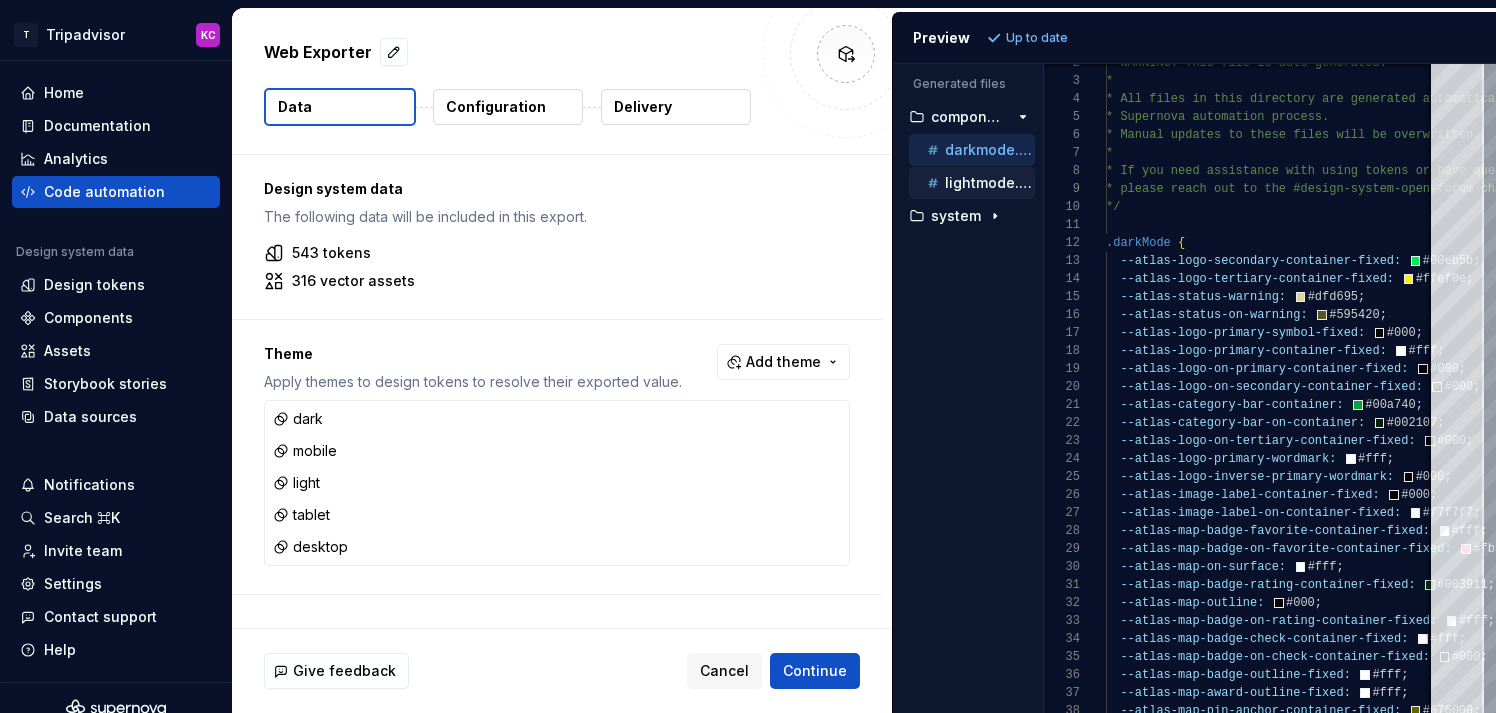click on "lightmode.css" at bounding box center [990, 183] 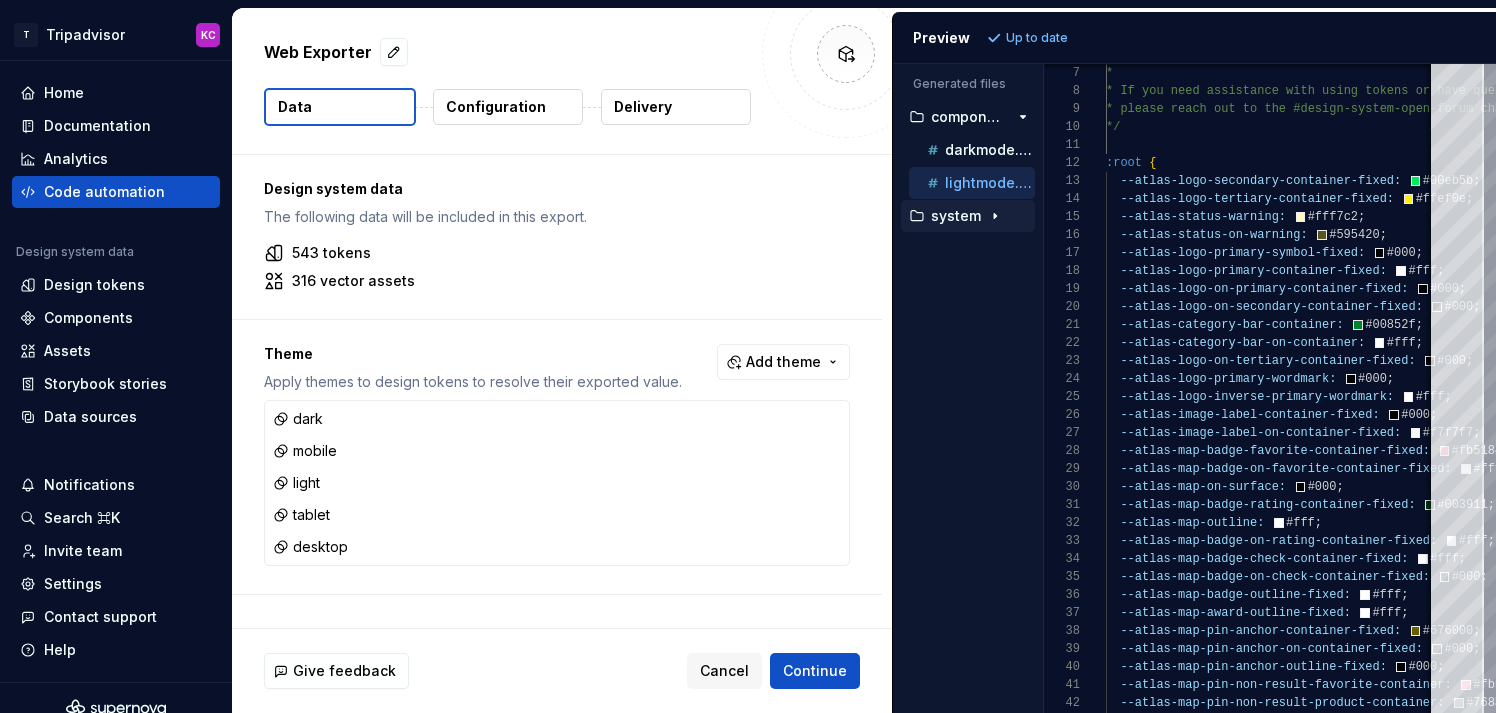 click on "system" at bounding box center (956, 216) 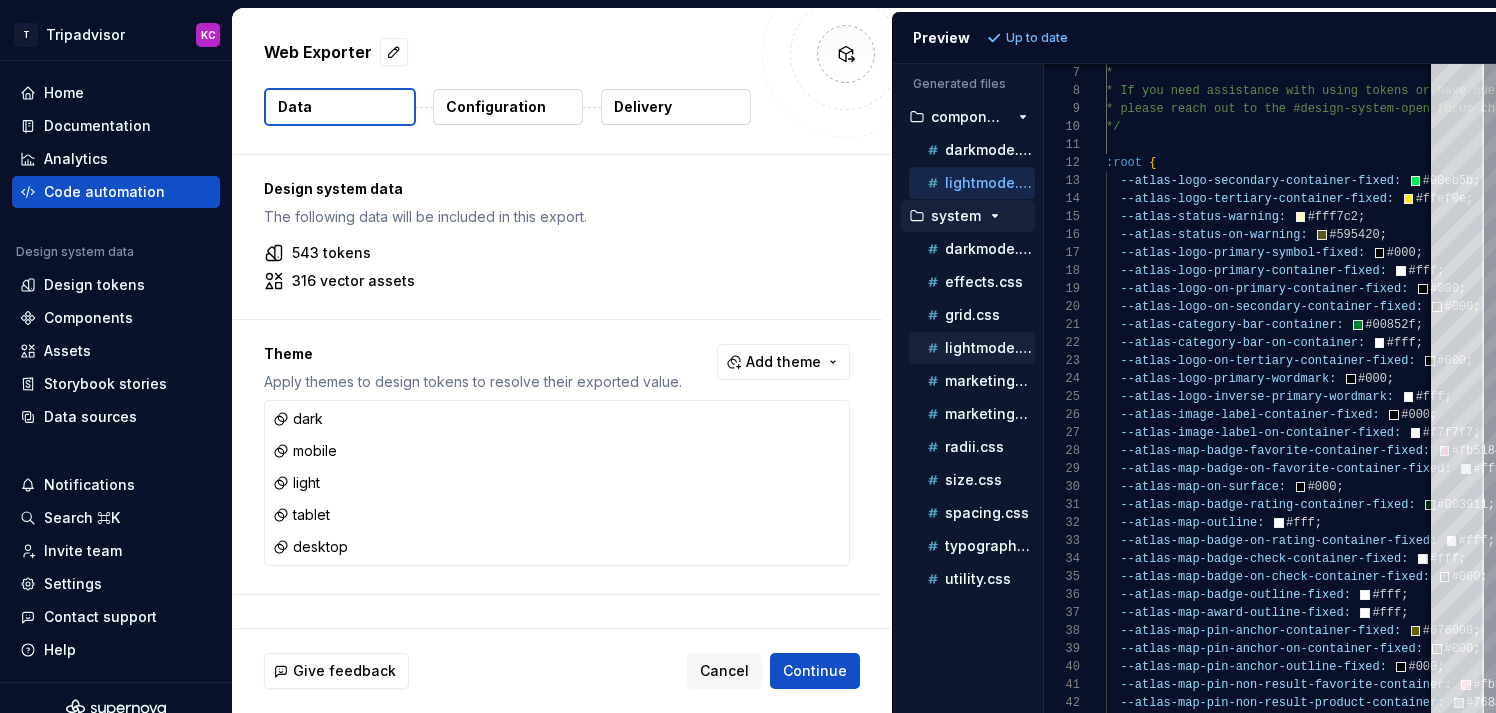 click on "lightmode.css" at bounding box center (990, 348) 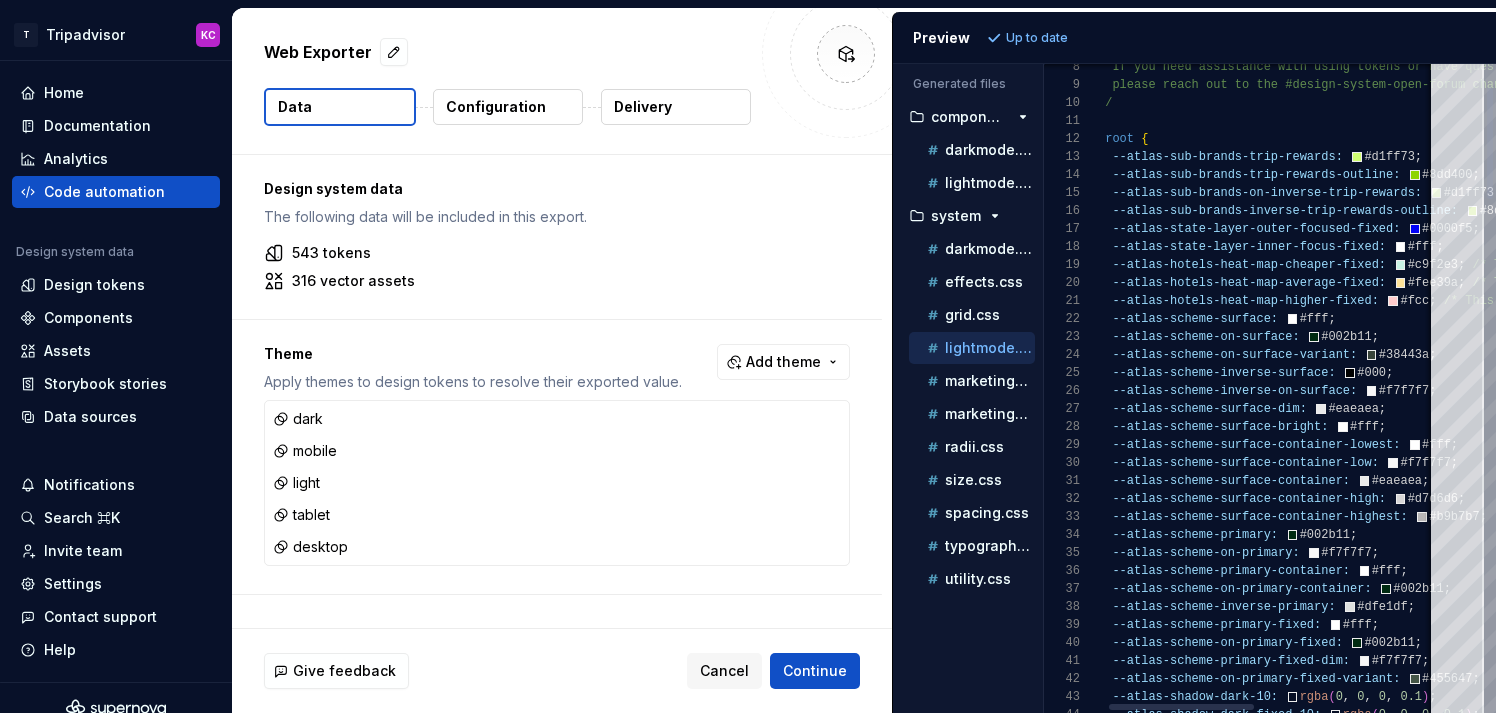 type on "**********" 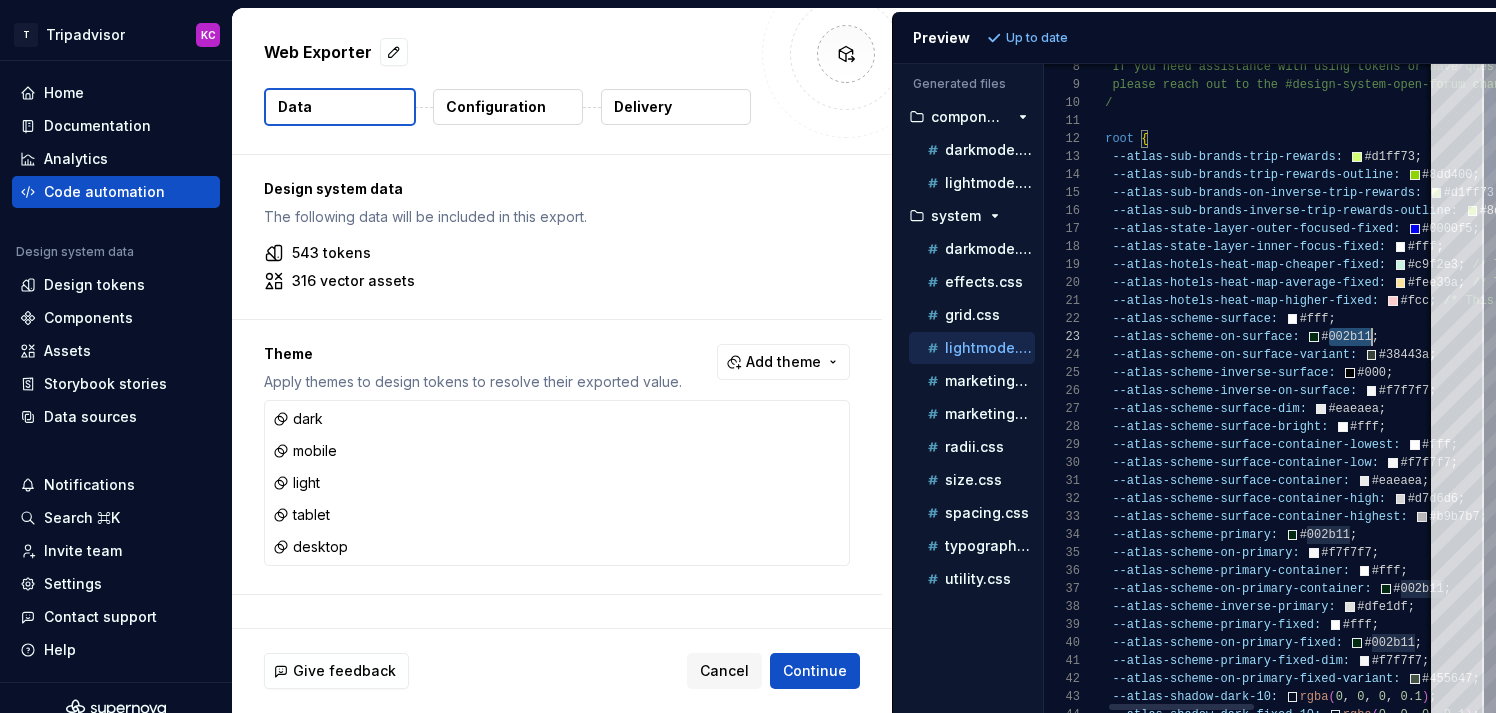 scroll, scrollTop: 36, scrollLeft: 274, axis: both 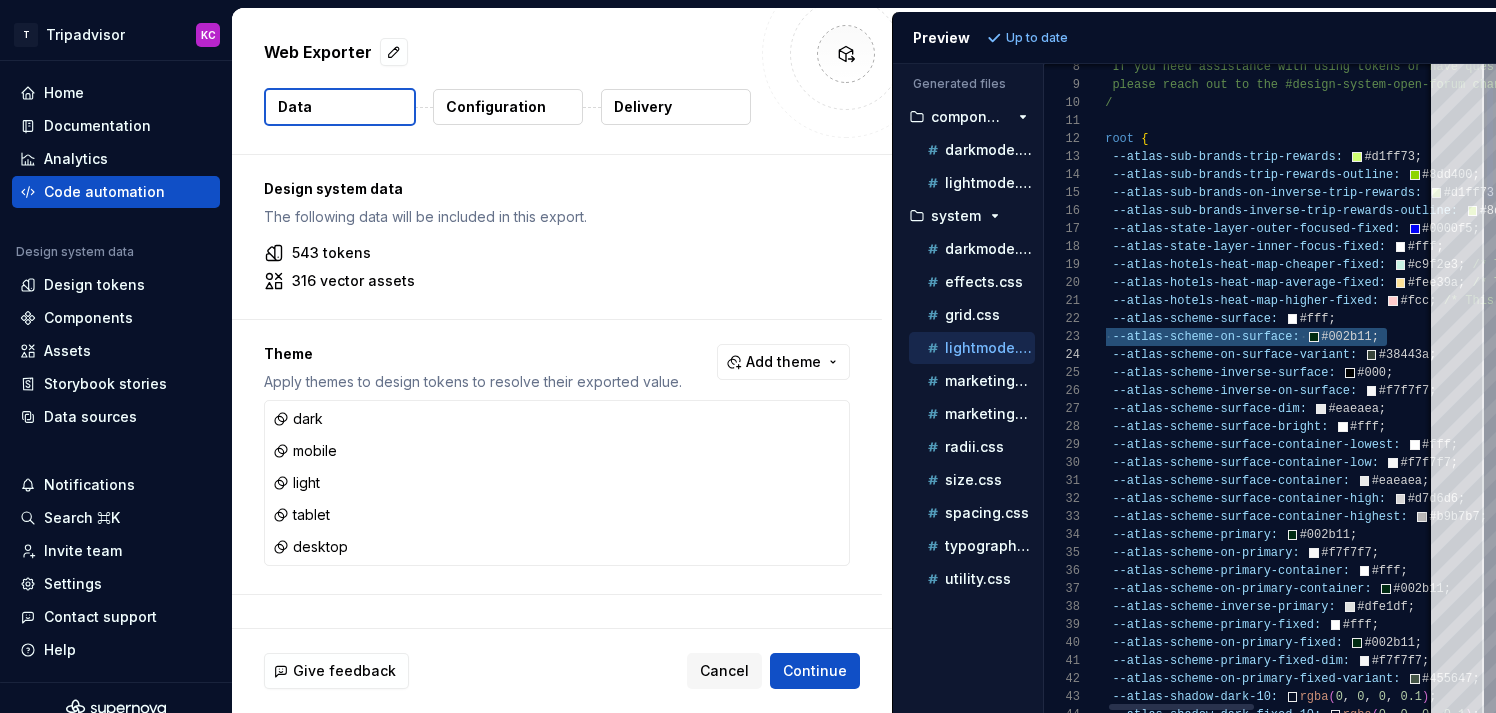 click on "* If you need assistance with using tokens or hav e questions,   * please reach out to the #design-system-open-for um channel.  */ :root   {    --atlas-sub-brands-trip-rewards:     #d1ff73 ;    --atlas-sub-brands-trip-rewards-outline:     #8dd400 ;    --atlas-sub-brands-on-inverse-trip-rewards:     #d1ff73 ;    --atlas-sub-brands-inverse-trip-rewards-outline:     #8dd400 ;    --atlas-state-layer-outer-focused-fixed:     #0000f5 ;    --atlas-state-layer-inner-focus-fixed:     #fff ;    --atlas-hotels-heat-map-cheaper-fixed:     #c9f2e3 ;   /* This is intentionally a native-only token */    --atlas-hotels-heat-map-average-fixed:     #fee39a ;   /* This is intentionally a native-only token */    --atlas-hotels-heat-map-higher-fixed:     #fcc ;   /* This is intentionally a native-only token */    --atlas-scheme-surface:     #fff ;    --atlas-scheme-on-surface:     #002b11 ;    --atlas-scheme-on-surface-variant:     ;" at bounding box center (1475, 1801) 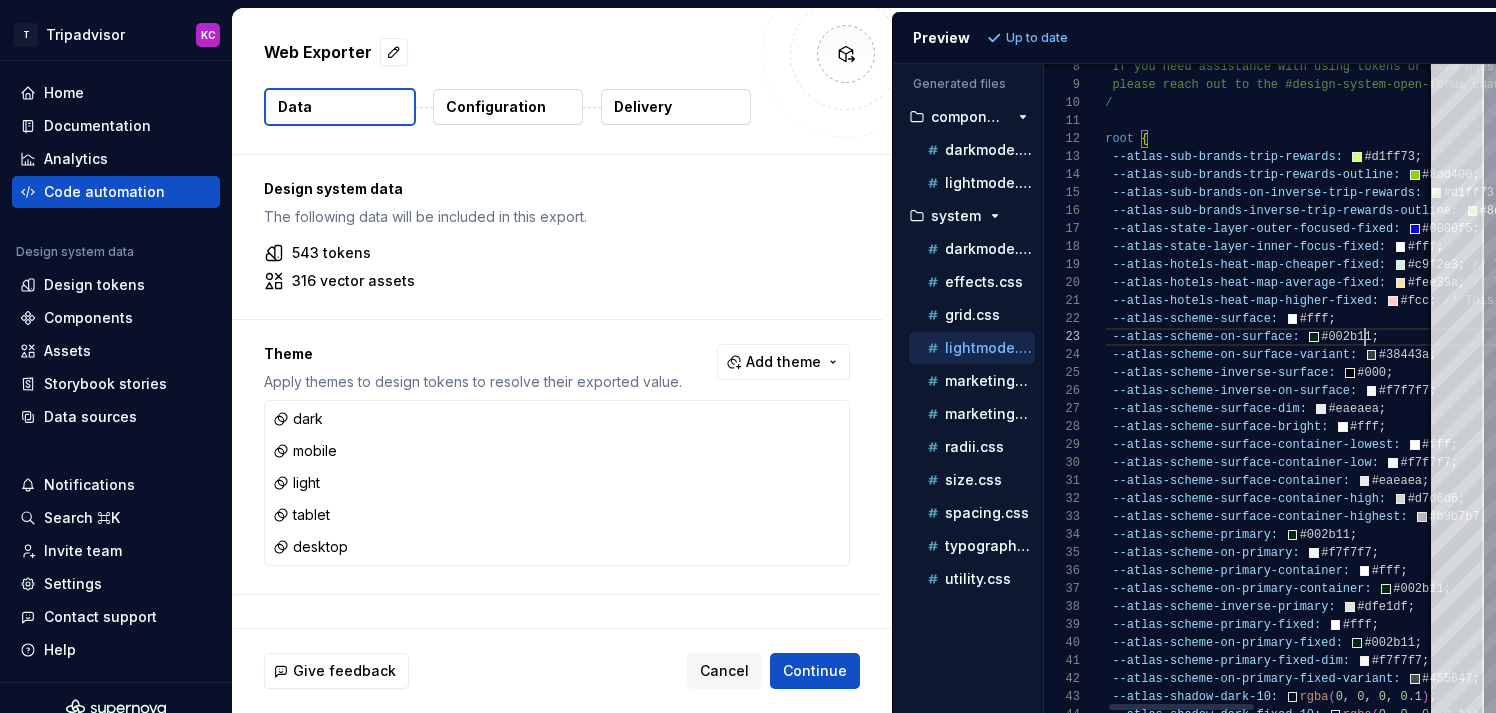 click on "* If you need assistance with using tokens or hav e questions,   * please reach out to the #design-system-open-for um channel.  */ :root   {    --atlas-sub-brands-trip-rewards:     #d1ff73 ;    --atlas-sub-brands-trip-rewards-outline:     #8dd400 ;    --atlas-sub-brands-on-inverse-trip-rewards:     #d1ff73 ;    --atlas-sub-brands-inverse-trip-rewards-outline:     #8dd400 ;    --atlas-state-layer-outer-focused-fixed:     #0000f5 ;    --atlas-state-layer-inner-focus-fixed:     #fff ;    --atlas-hotels-heat-map-cheaper-fixed:     #c9f2e3 ;   /* This is intentionally a native-only token */    --atlas-hotels-heat-map-average-fixed:     #fee39a ;   /* This is intentionally a native-only token */    --atlas-hotels-heat-map-higher-fixed:     #fcc ;   /* This is intentionally a native-only token */    --atlas-scheme-surface:     #fff ;    --atlas-scheme-on-surface:     #002b11 ;    --atlas-scheme-on-surface-variant:     ;" at bounding box center (1475, 1801) 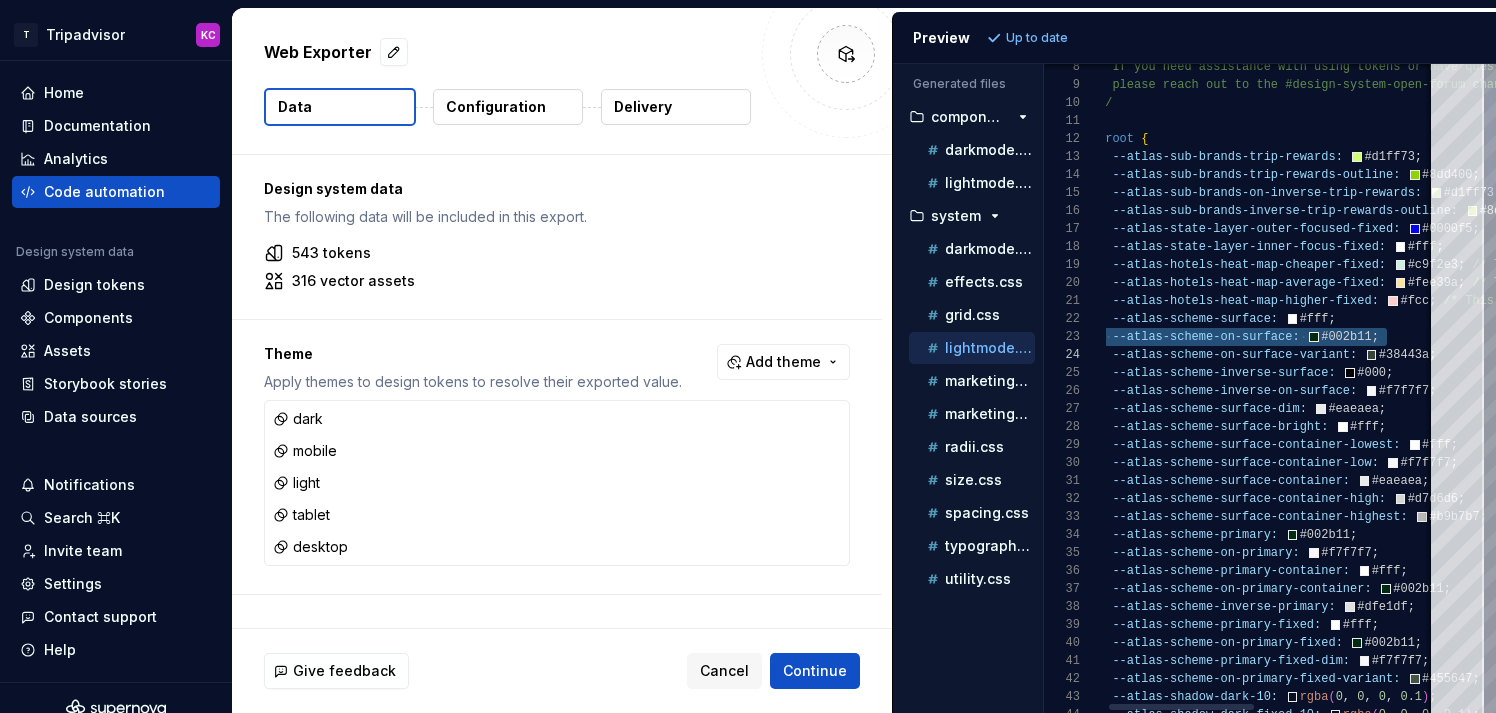 click on "* If you need assistance with using tokens or hav e questions,   * please reach out to the #design-system-open-for um channel.  */ :root   {    --atlas-sub-brands-trip-rewards:     #d1ff73 ;    --atlas-sub-brands-trip-rewards-outline:     #8dd400 ;    --atlas-sub-brands-on-inverse-trip-rewards:     #d1ff73 ;    --atlas-sub-brands-inverse-trip-rewards-outline:     #8dd400 ;    --atlas-state-layer-outer-focused-fixed:     #0000f5 ;    --atlas-state-layer-inner-focus-fixed:     #fff ;    --atlas-hotels-heat-map-cheaper-fixed:     #c9f2e3 ;   /* This is intentionally a native-only token */    --atlas-hotels-heat-map-average-fixed:     #fee39a ;   /* This is intentionally a native-only token */    --atlas-hotels-heat-map-higher-fixed:     #fcc ;   /* This is intentionally a native-only token */    --atlas-scheme-surface:     #fff ;    --atlas-scheme-on-surface:     #002b11 ;    --atlas-scheme-on-surface-variant:     ;" at bounding box center (1475, 1801) 